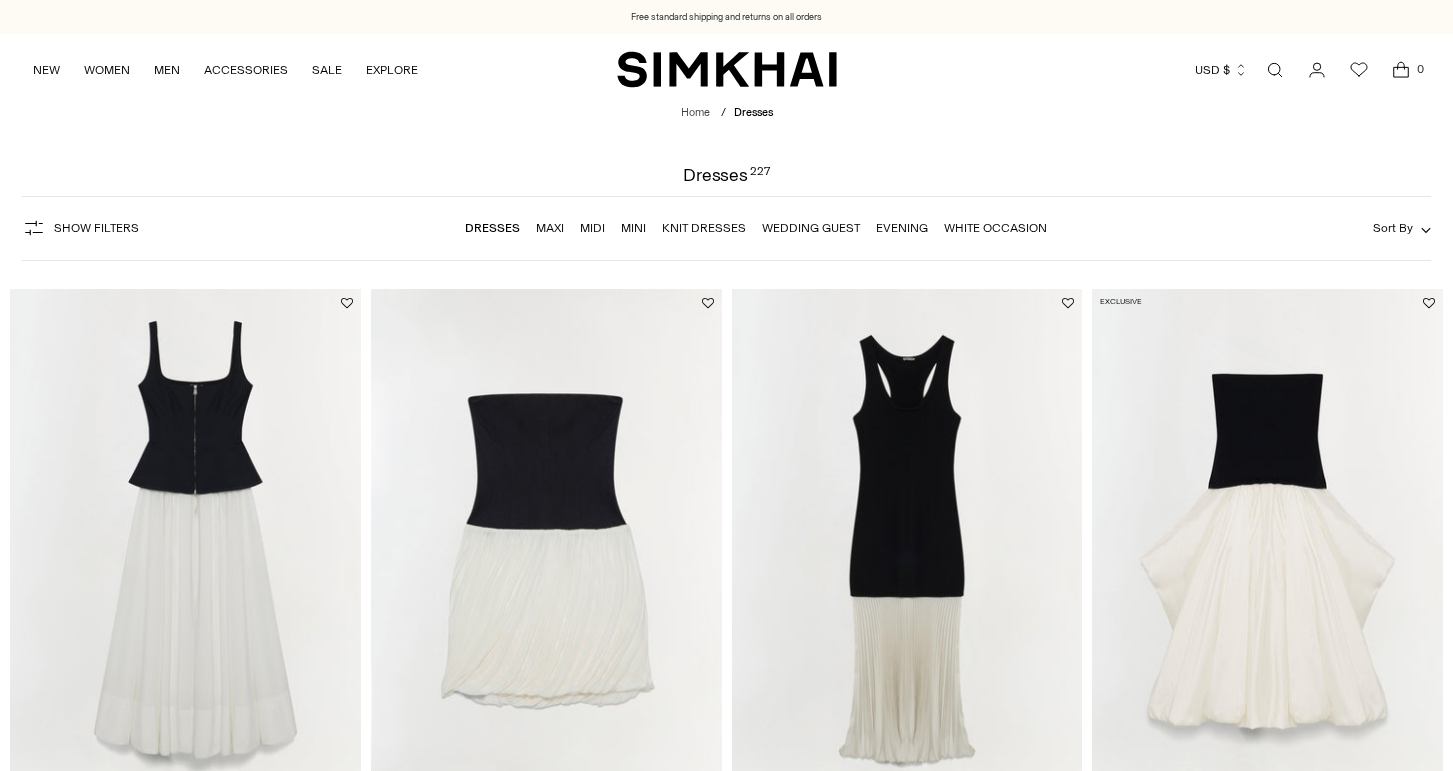 scroll, scrollTop: 0, scrollLeft: 0, axis: both 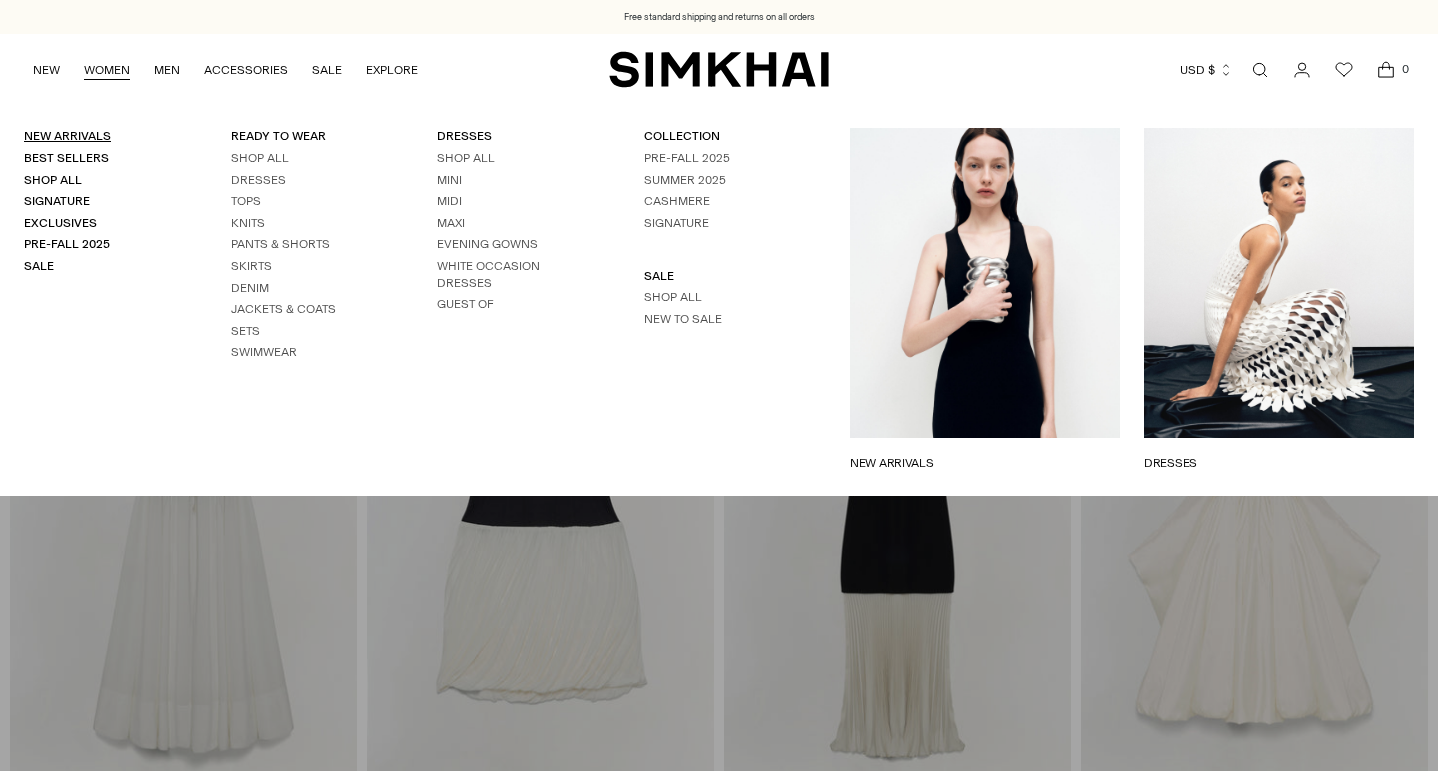 click on "New Arrivals" at bounding box center (67, 136) 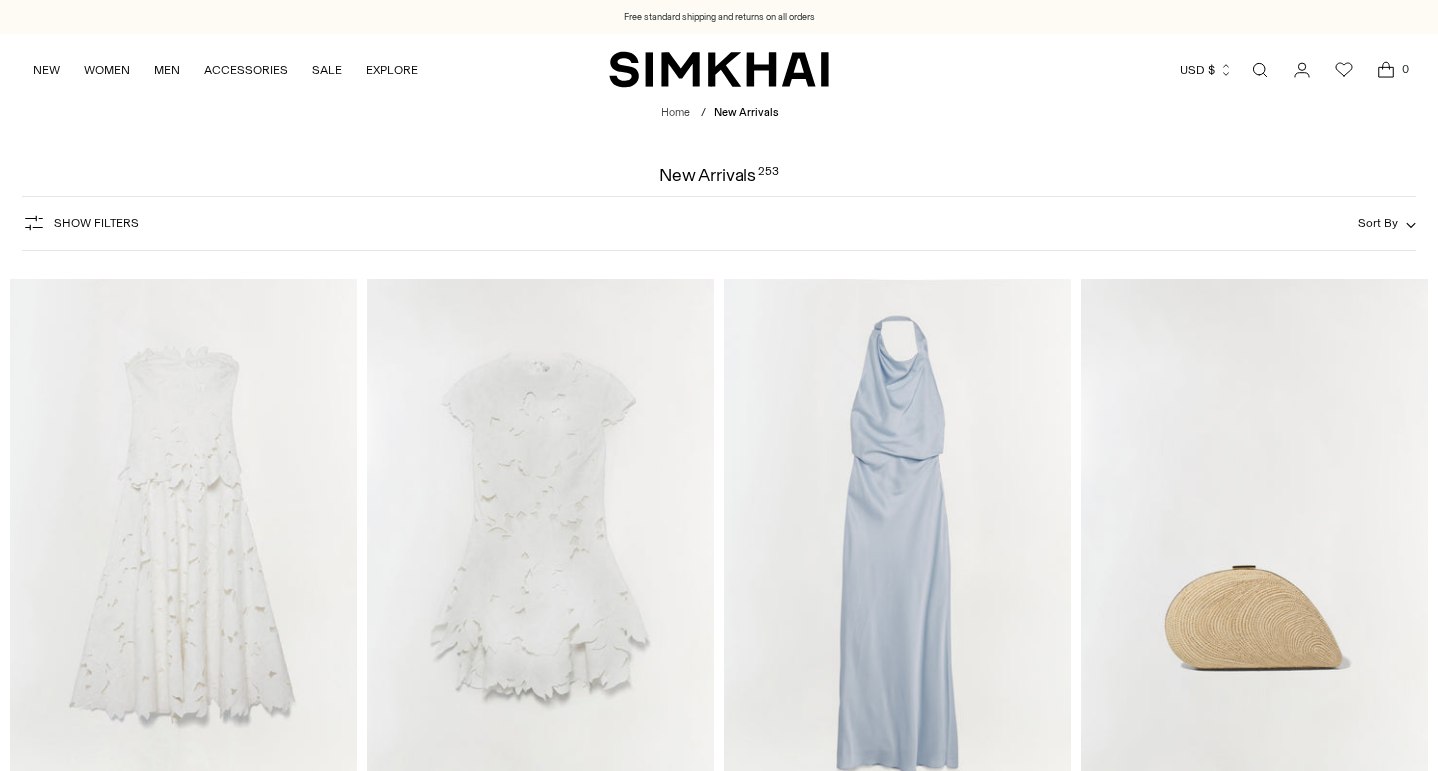 scroll, scrollTop: 0, scrollLeft: 0, axis: both 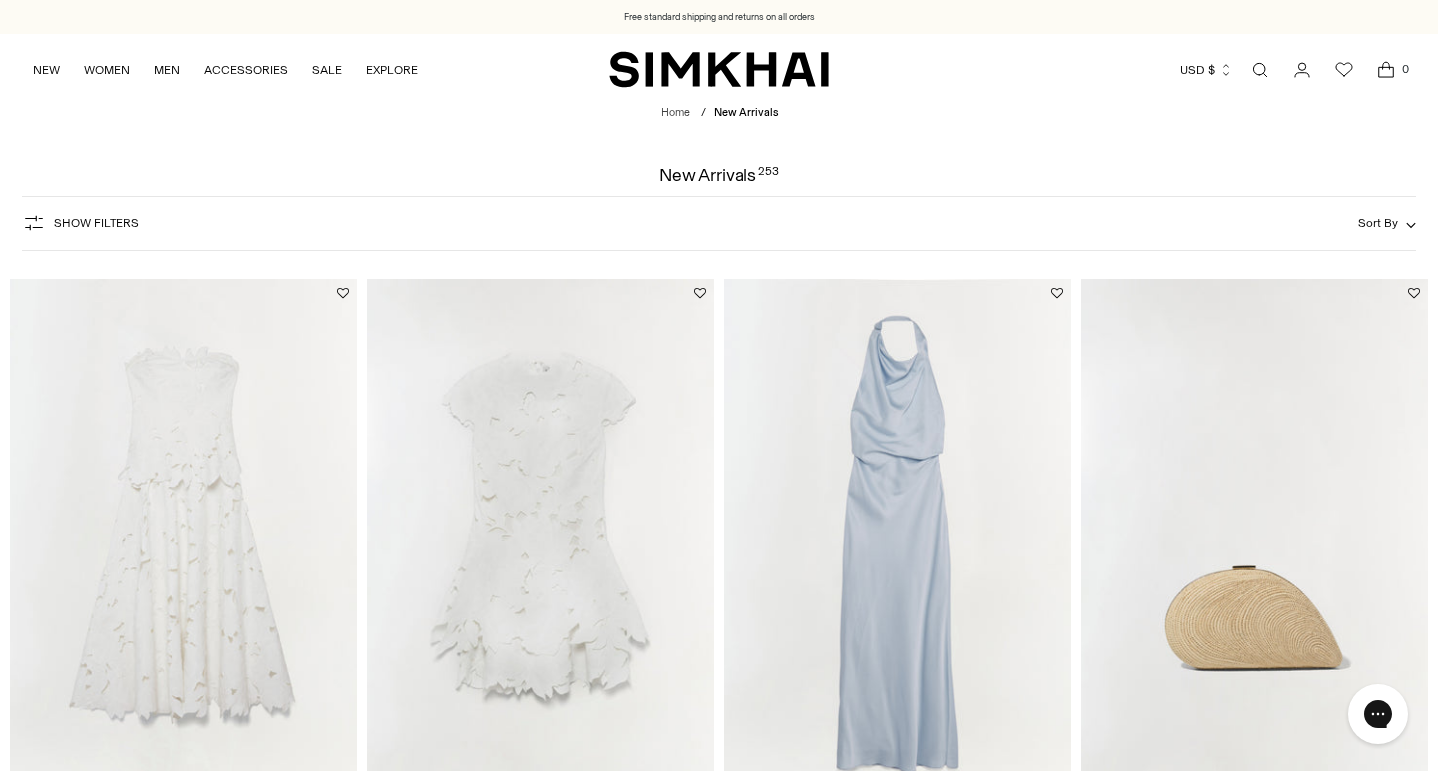 click on "Show Filters" at bounding box center [80, 223] 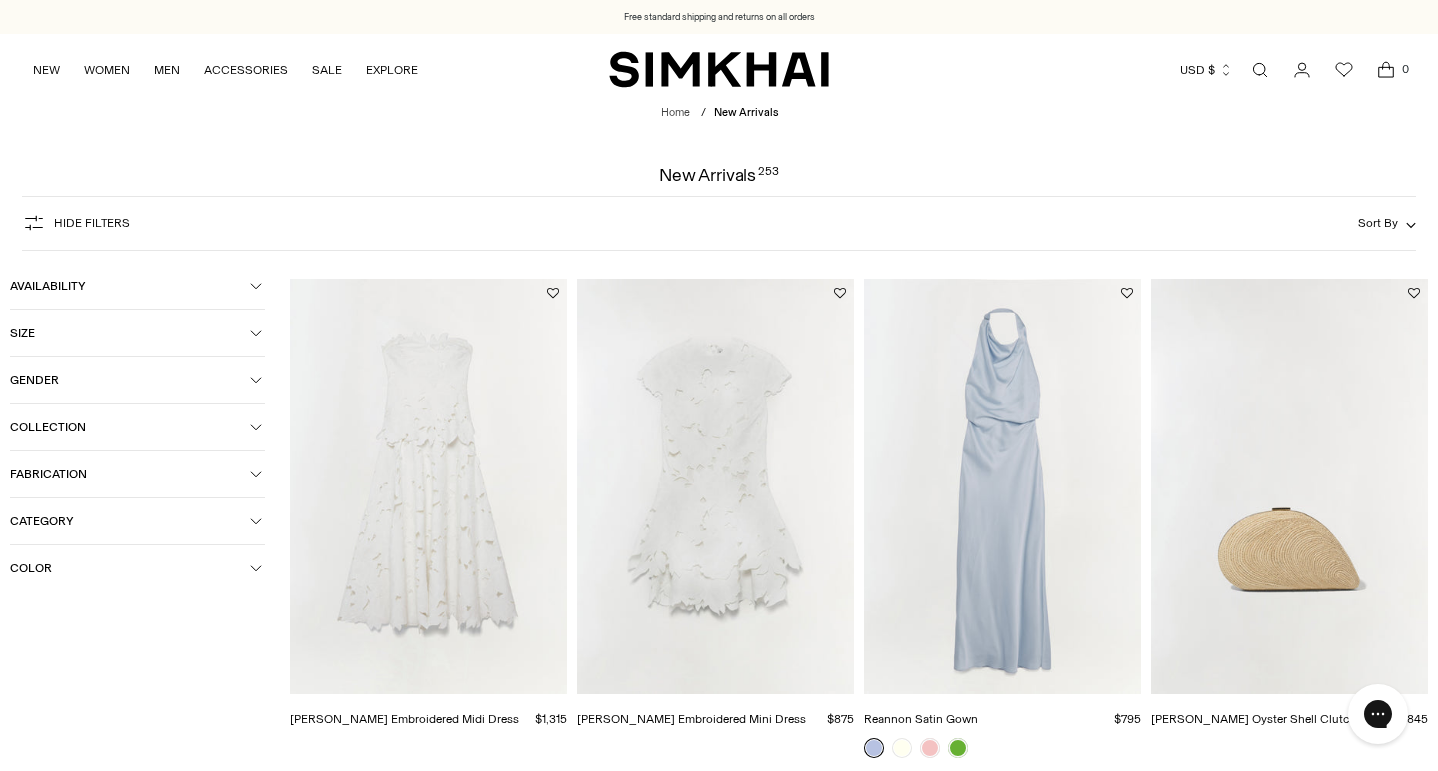 click on "Category" at bounding box center [137, 521] 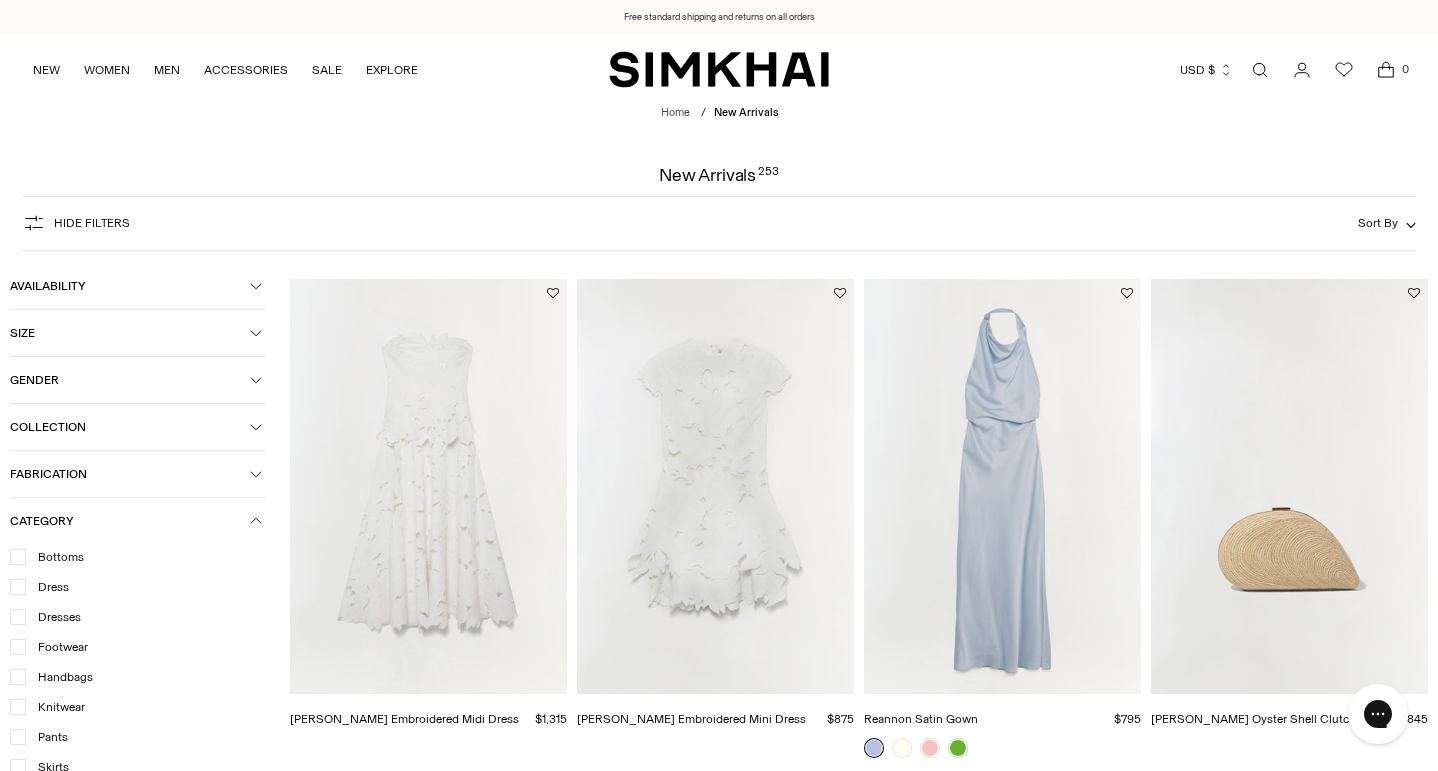 click at bounding box center [18, 587] 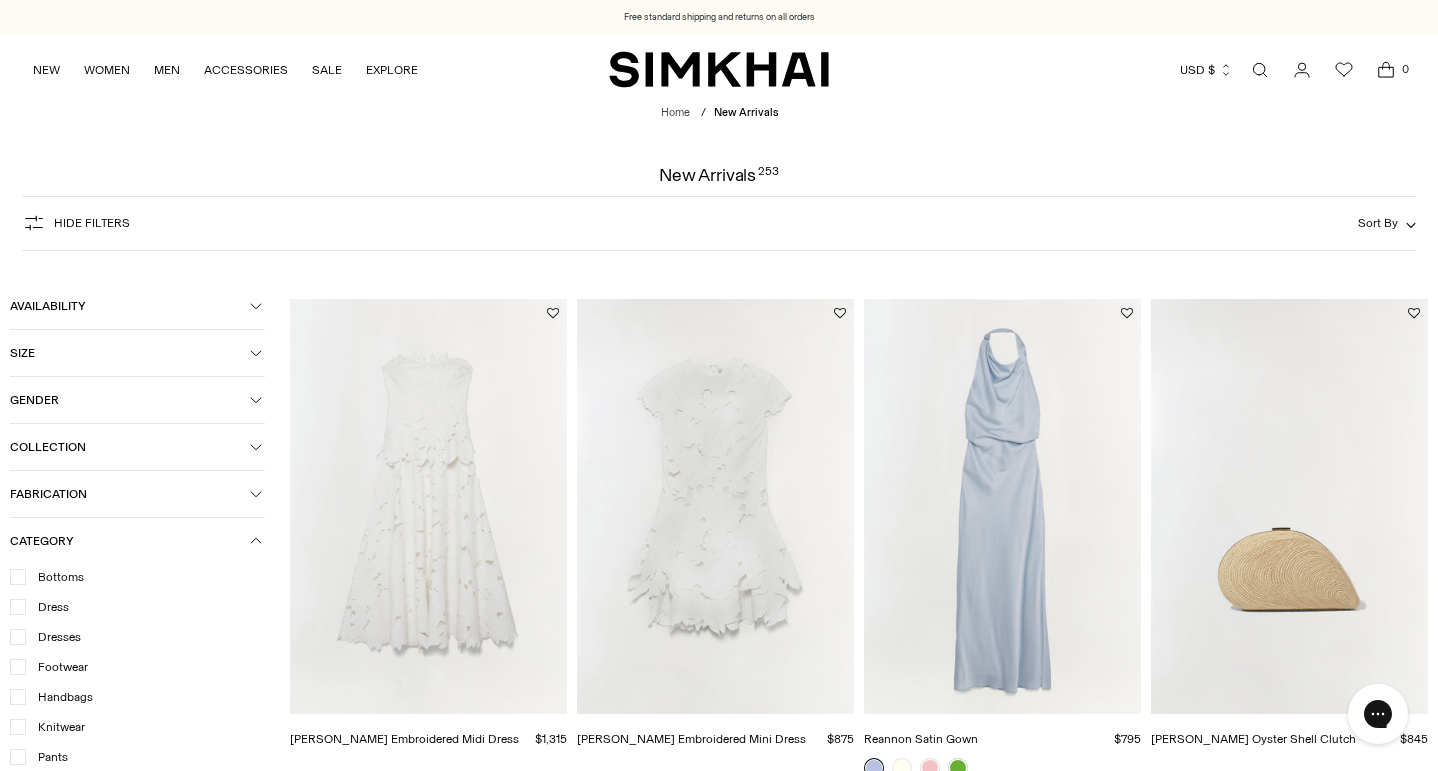 click on "Dresses" at bounding box center (53, 637) 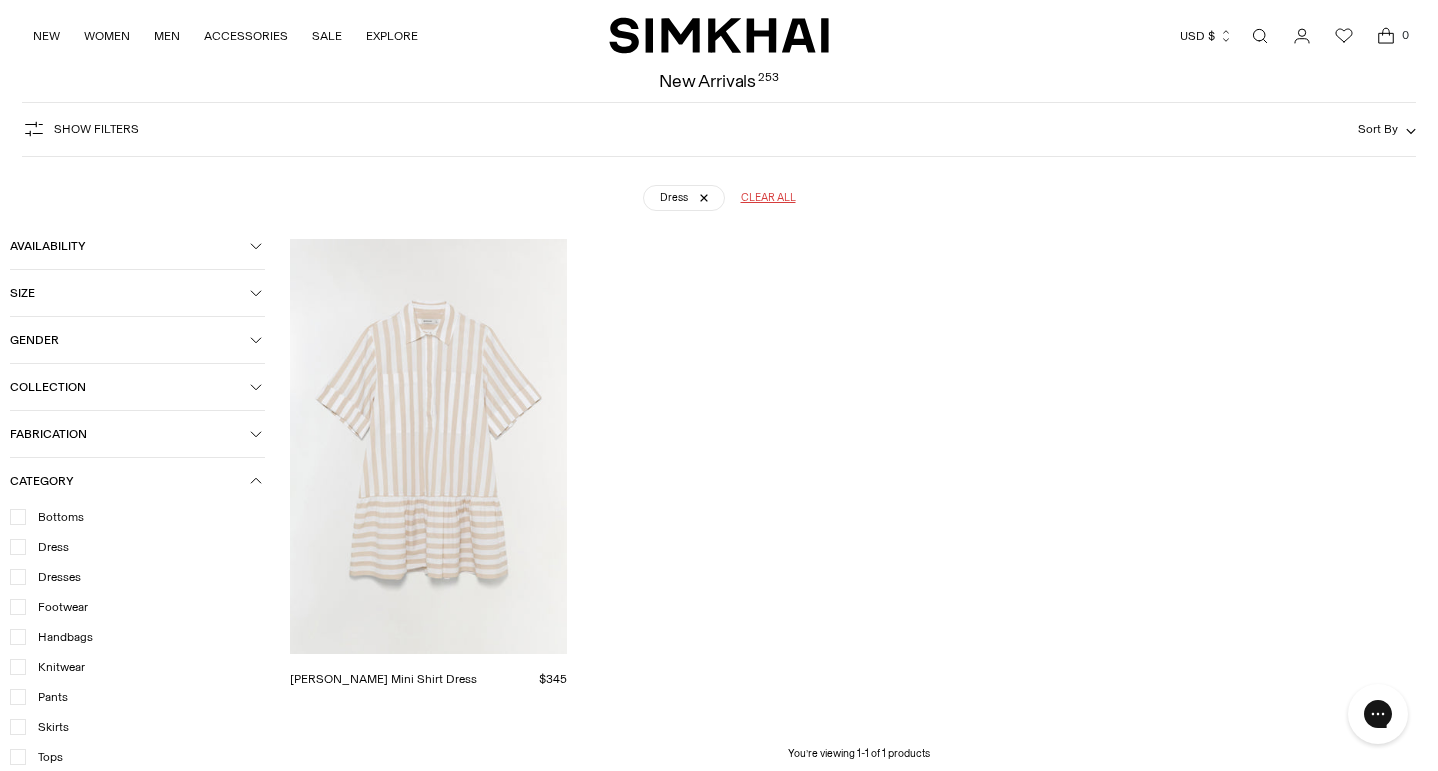 scroll, scrollTop: 148, scrollLeft: 0, axis: vertical 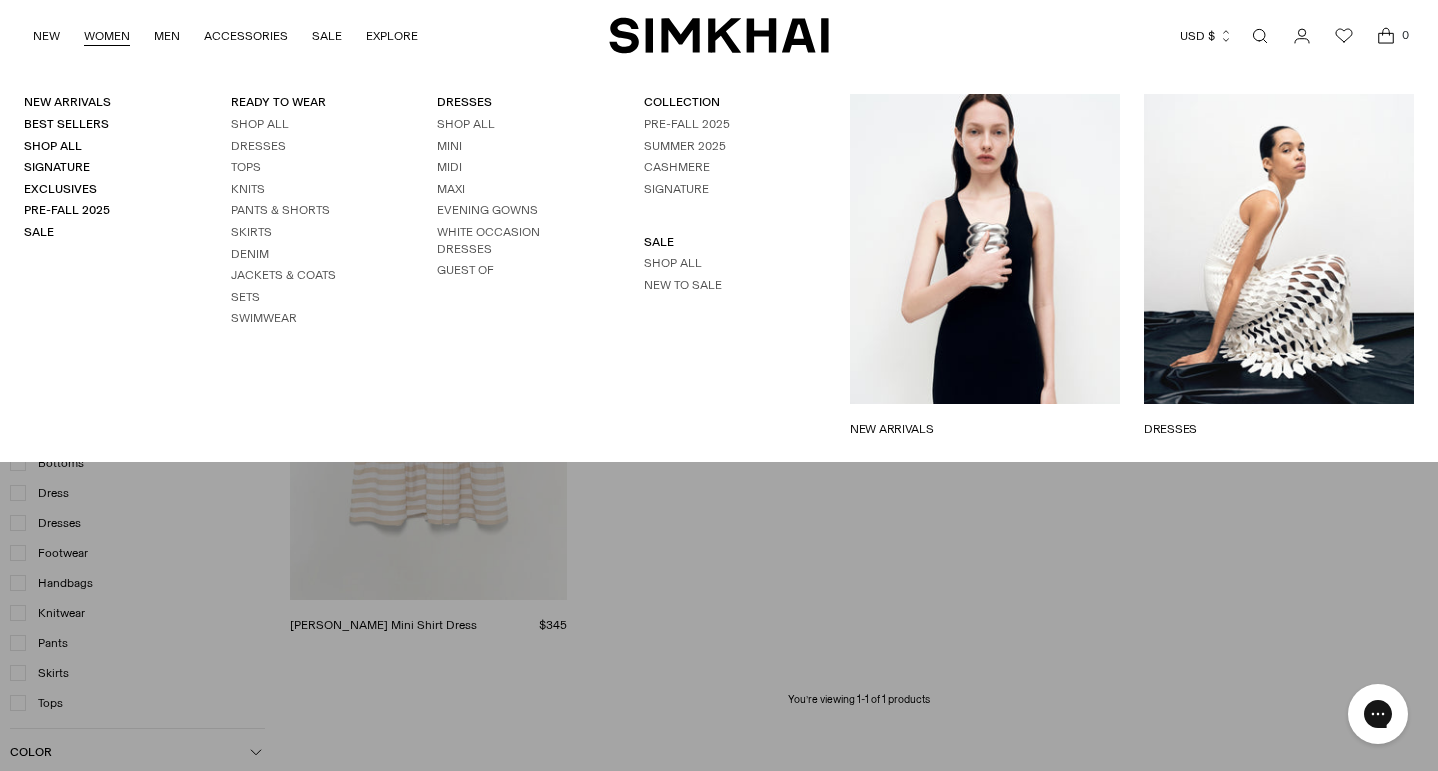 click on "WOMEN" at bounding box center (107, 36) 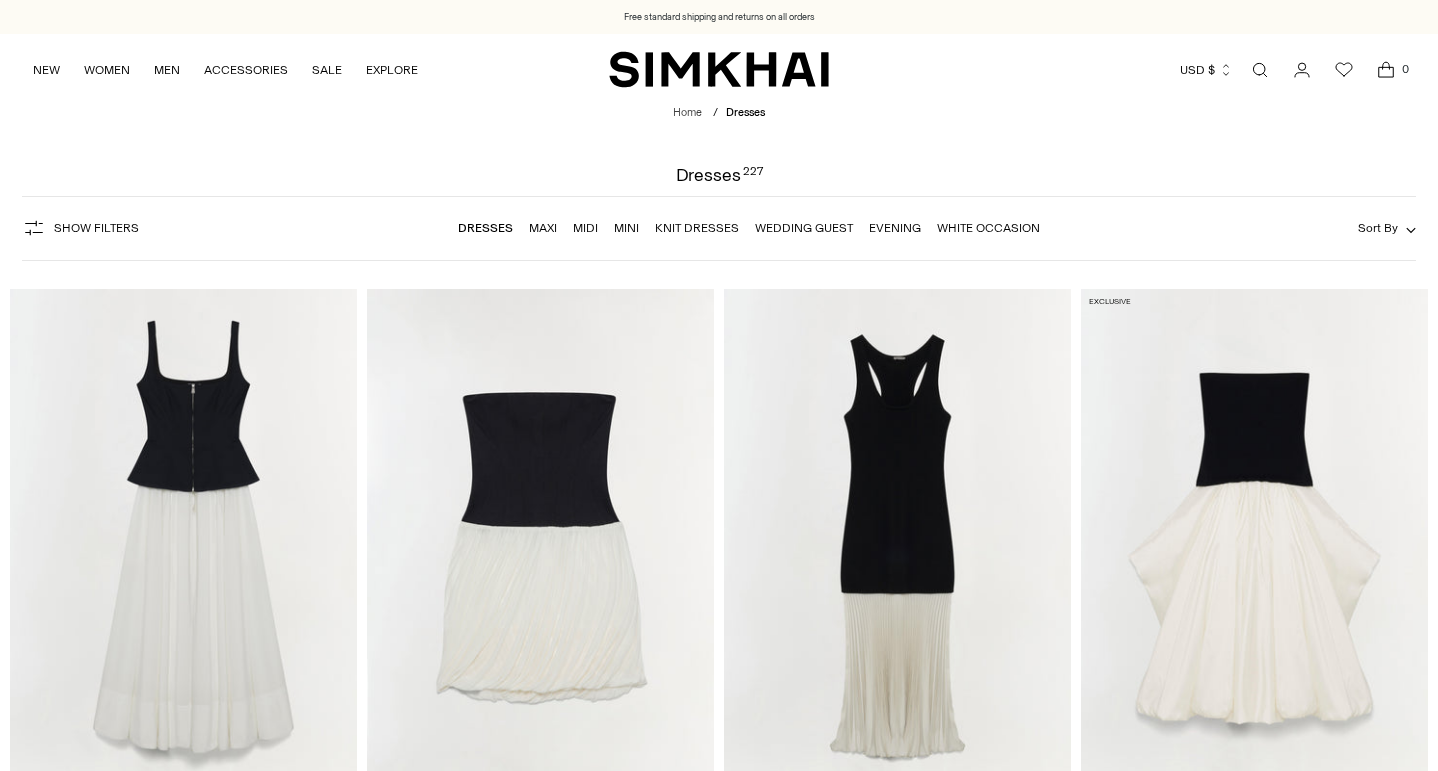 scroll, scrollTop: 0, scrollLeft: 0, axis: both 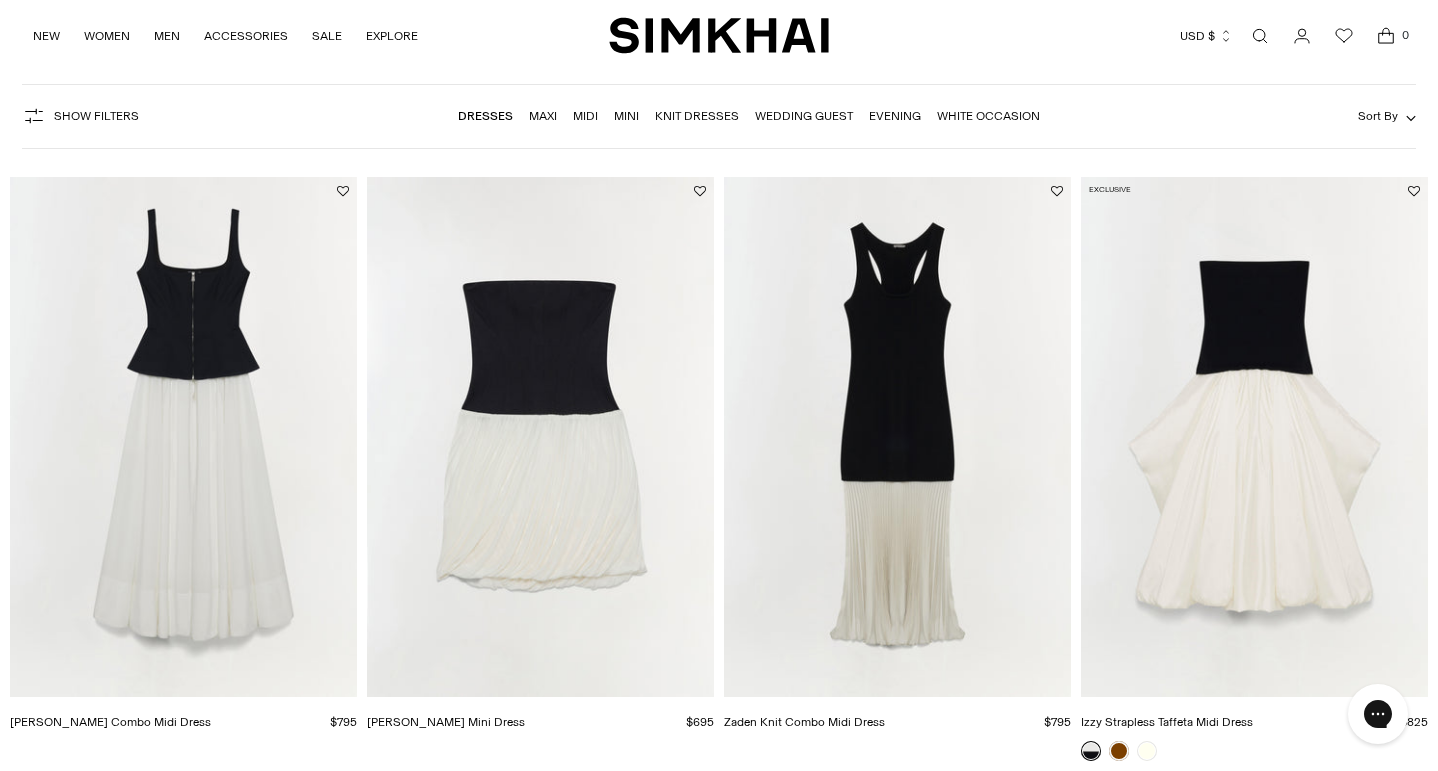 drag, startPoint x: 1446, startPoint y: 27, endPoint x: 1429, endPoint y: 38, distance: 20.248457 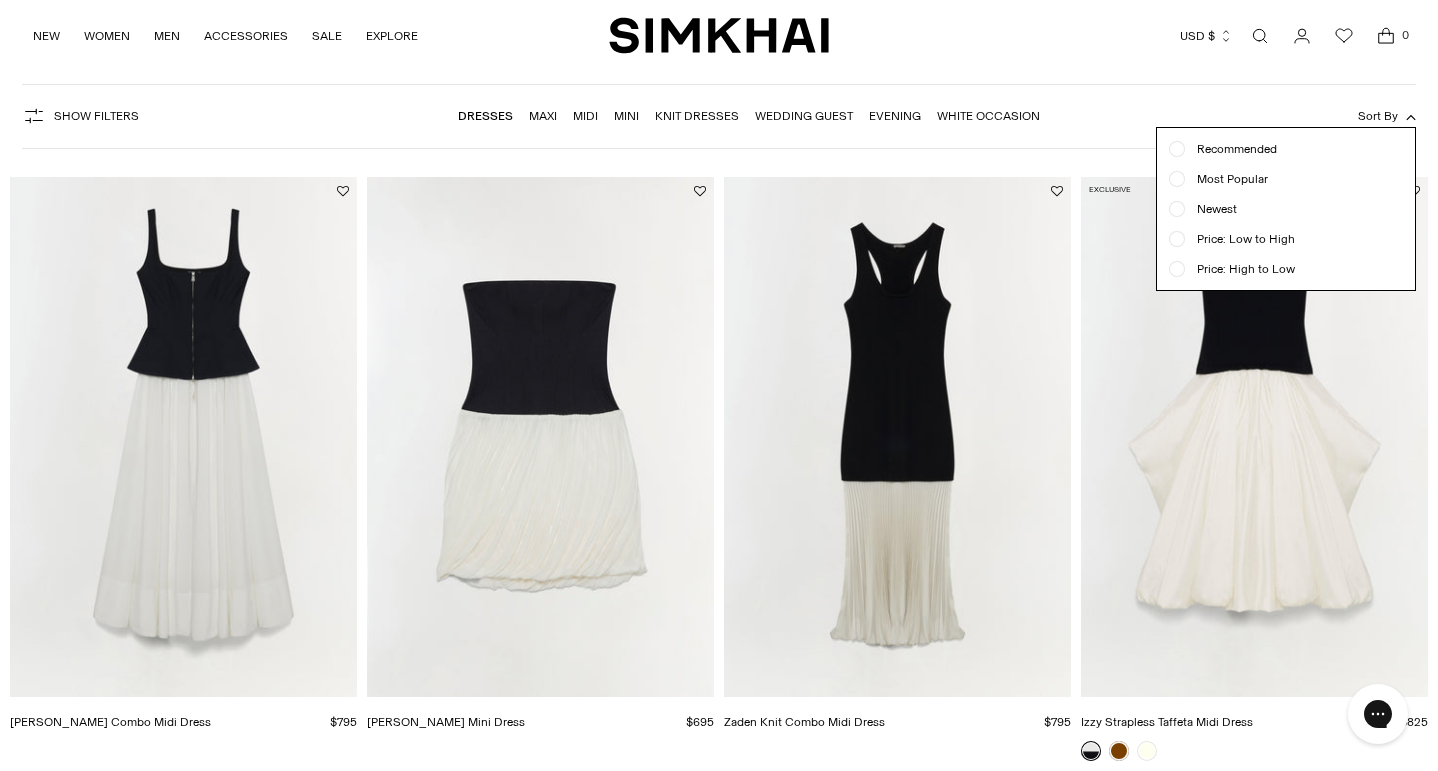click at bounding box center (1177, 209) 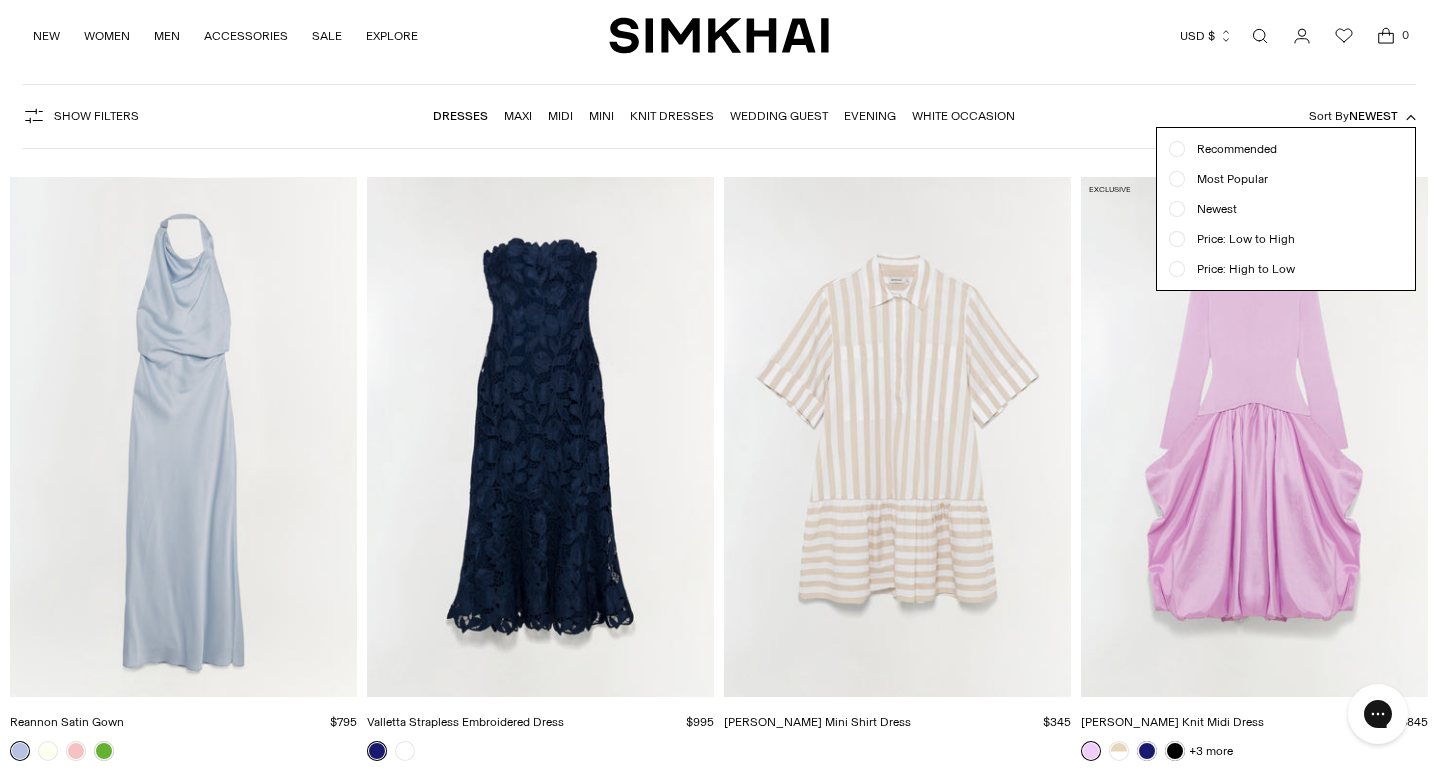 scroll, scrollTop: 148, scrollLeft: 0, axis: vertical 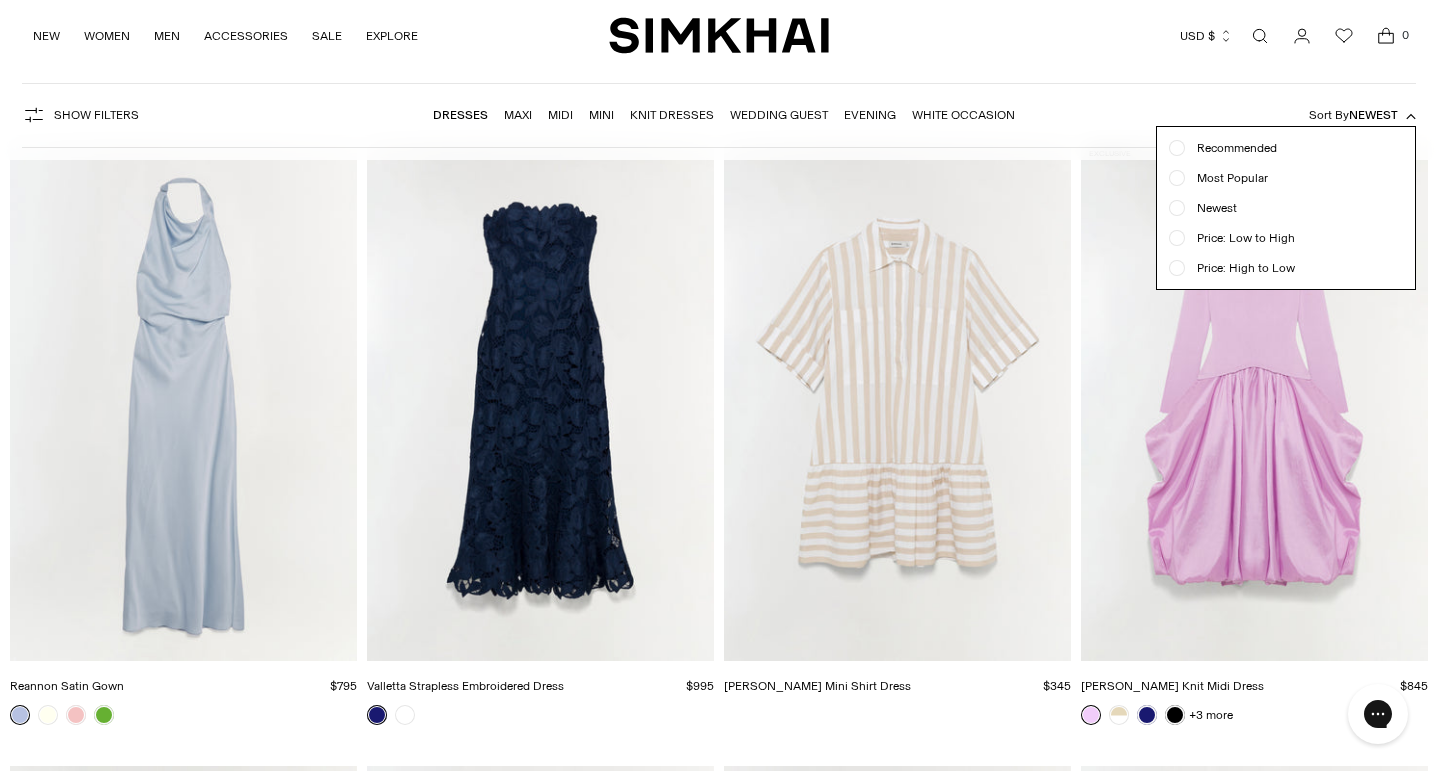 click on "NEW
WOMEN
New Arrivals
Best Sellers
Shop All
Signature
Exclusives
Pre-Fall 2025
Sale
READY TO WEAR
Shop All
Dresses
Tops
Knits Skirts Denim" at bounding box center [719, 35] 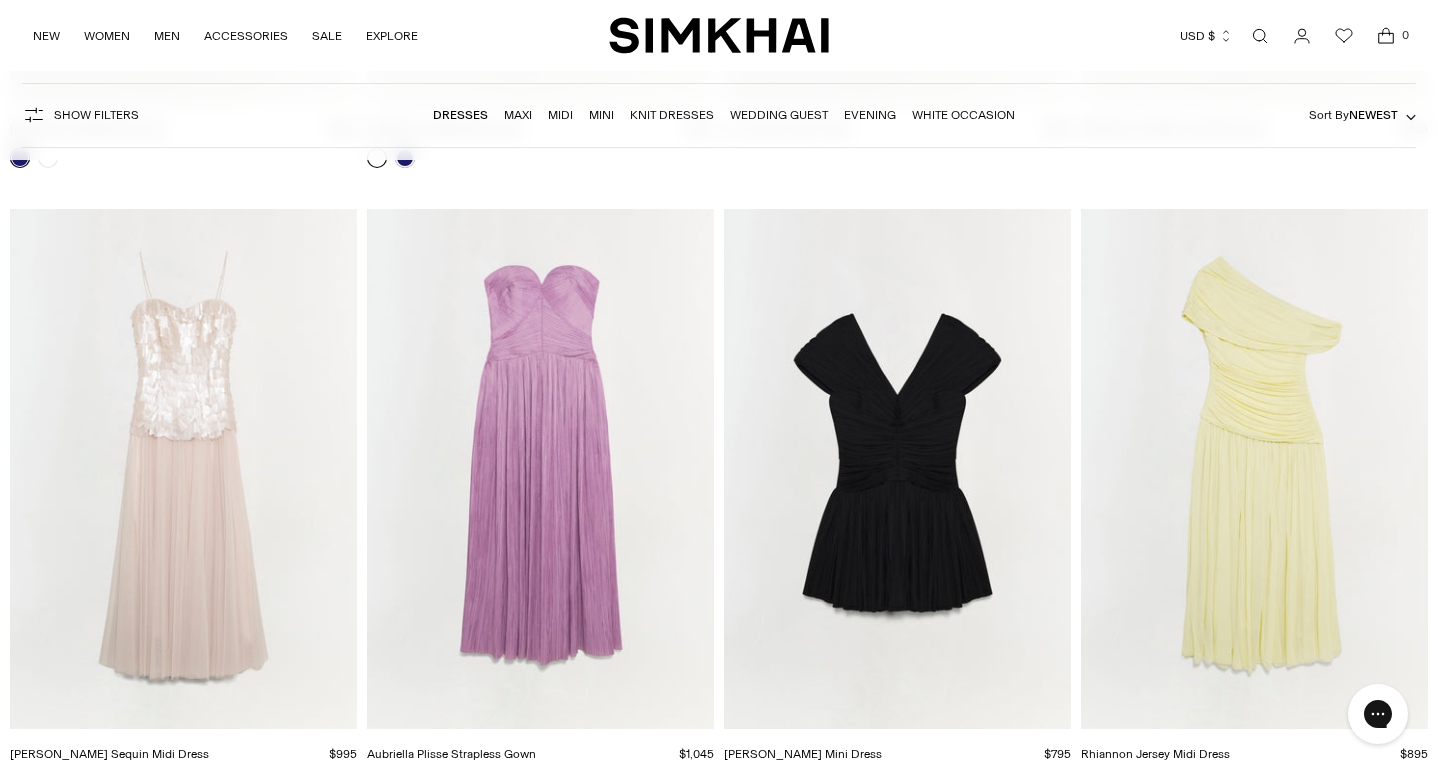 scroll, scrollTop: 1384, scrollLeft: 0, axis: vertical 